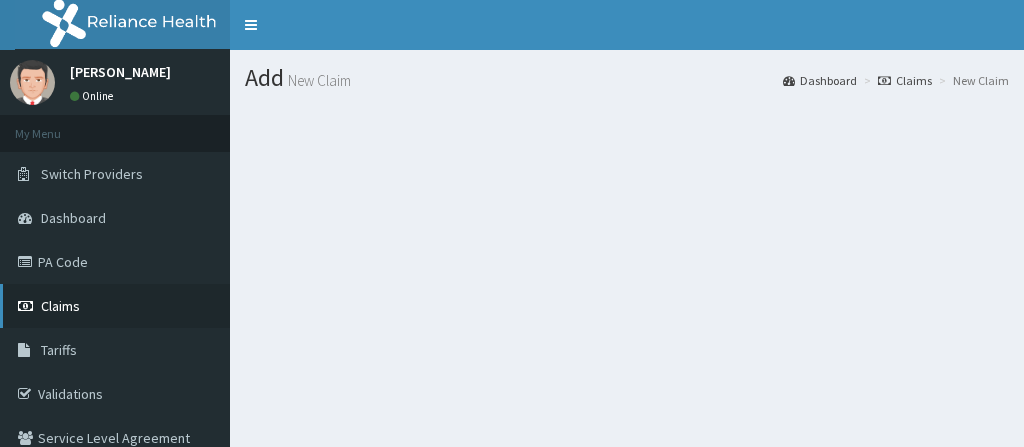scroll, scrollTop: 0, scrollLeft: 0, axis: both 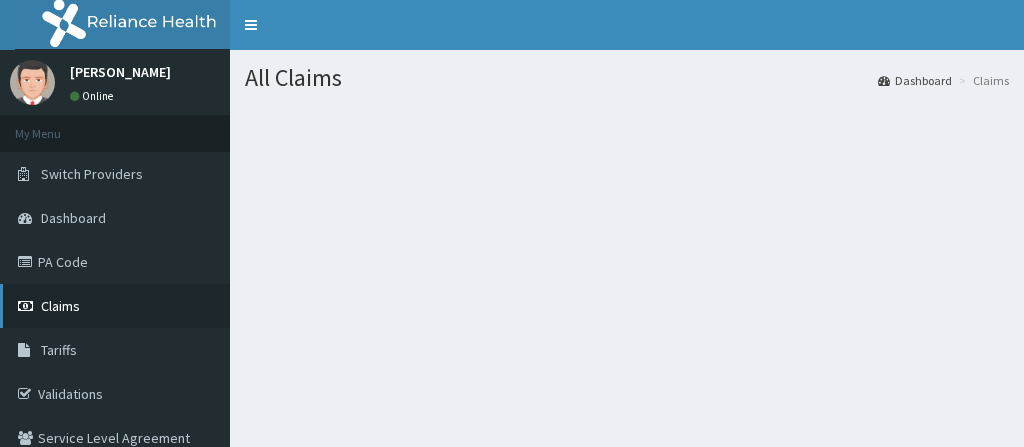 click on "Claims" at bounding box center (115, 306) 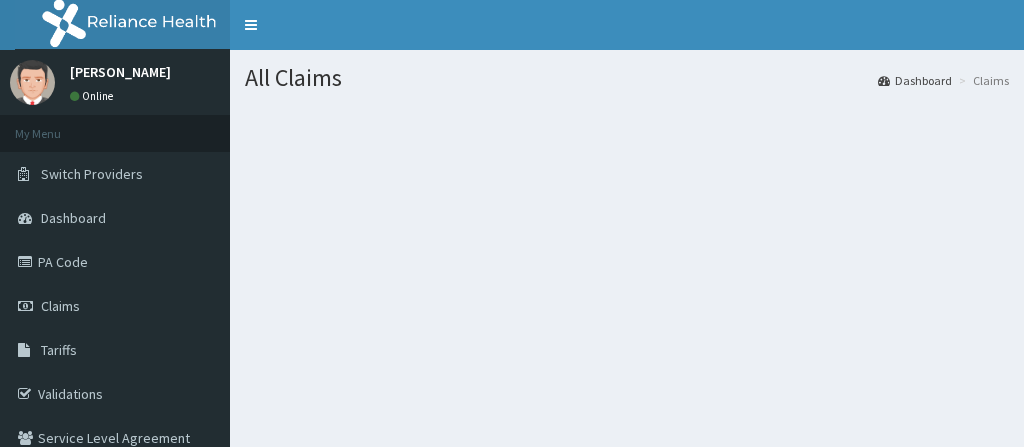 scroll, scrollTop: 0, scrollLeft: 0, axis: both 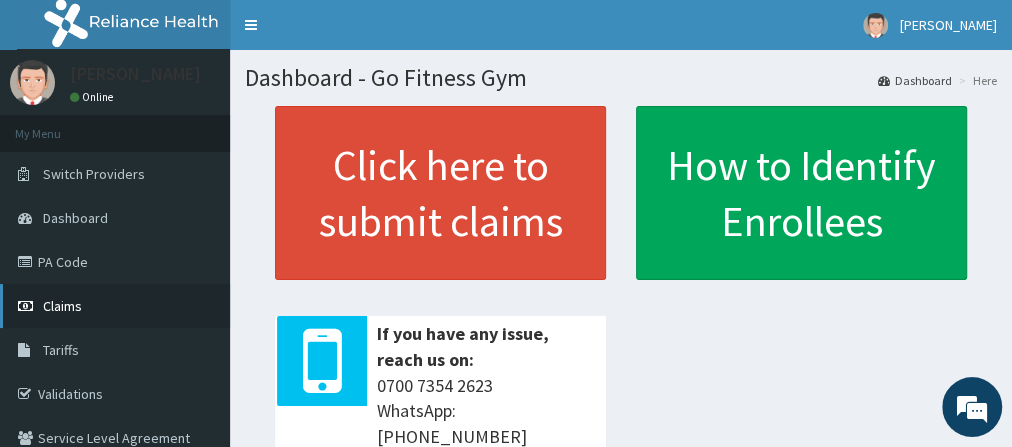click on "Claims" at bounding box center [62, 306] 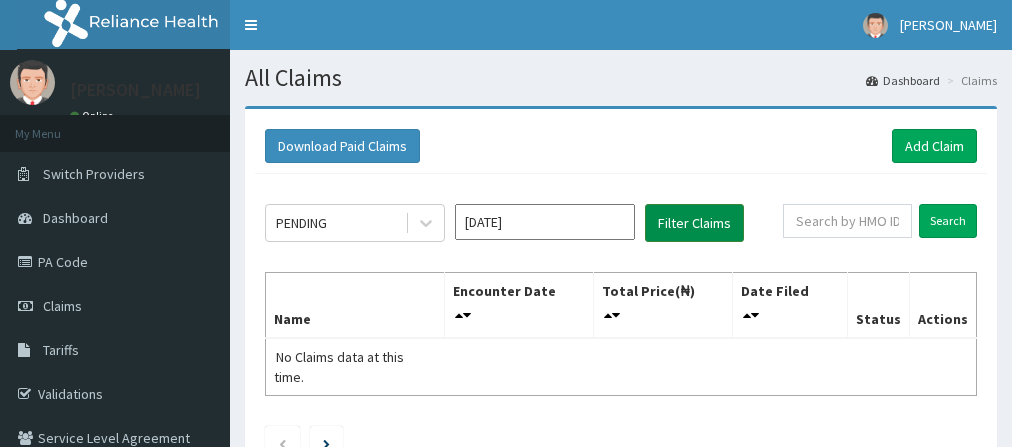 scroll, scrollTop: 0, scrollLeft: 0, axis: both 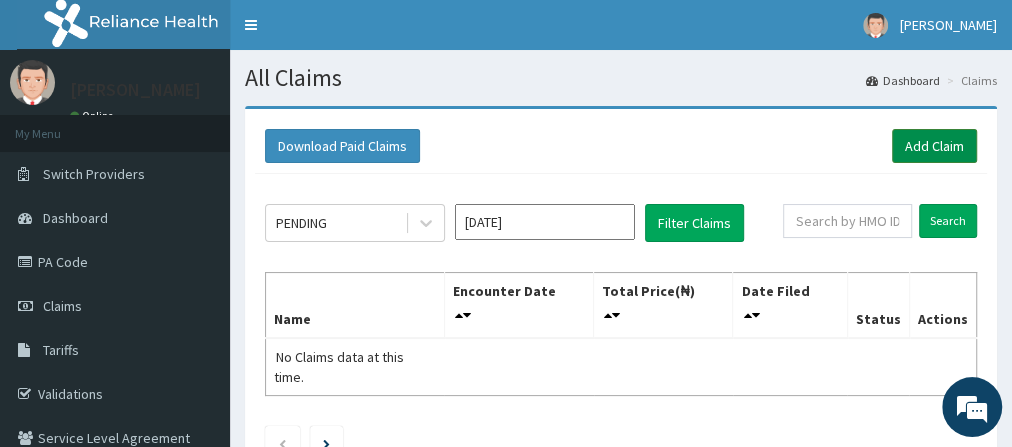 click on "Add Claim" at bounding box center [934, 146] 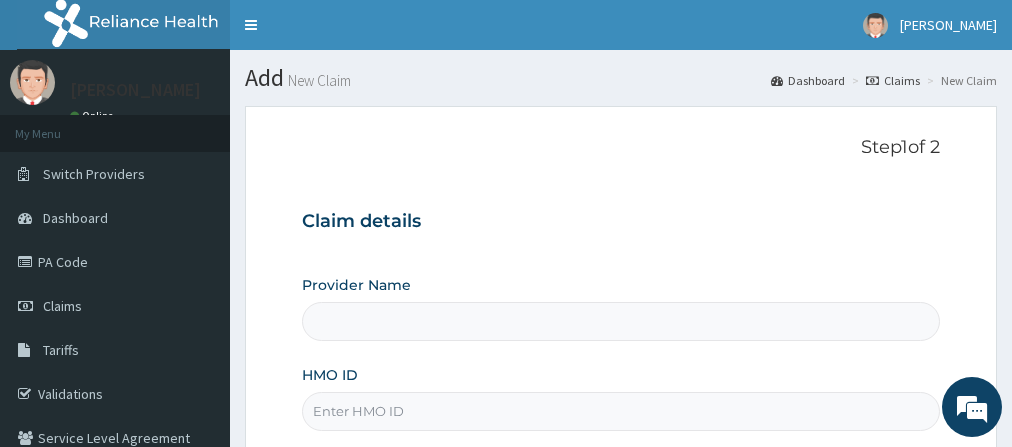 scroll, scrollTop: 0, scrollLeft: 0, axis: both 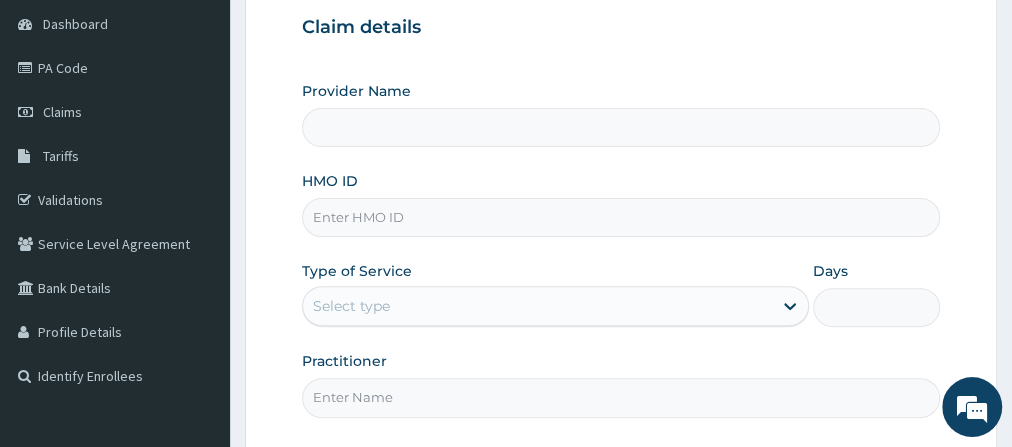 type on "Go Fitness Gym" 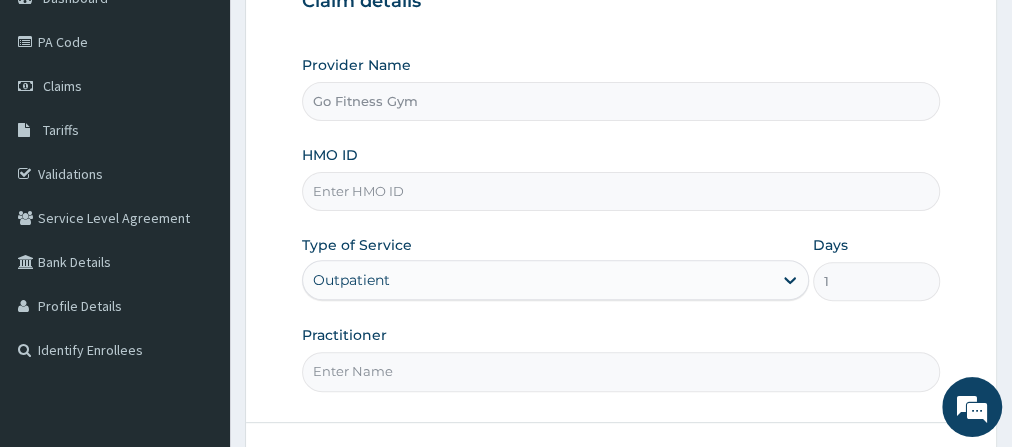 drag, startPoint x: 1017, startPoint y: 168, endPoint x: 1023, endPoint y: 300, distance: 132.13629 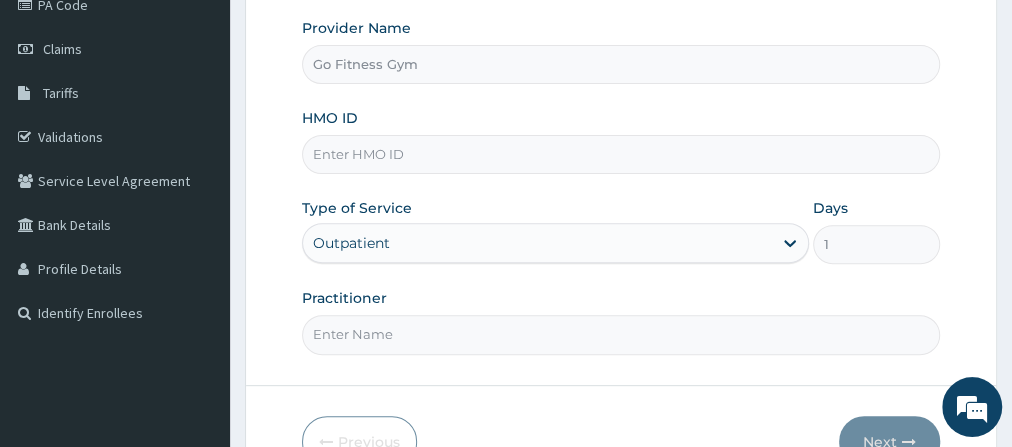 click on "HMO ID" at bounding box center (621, 154) 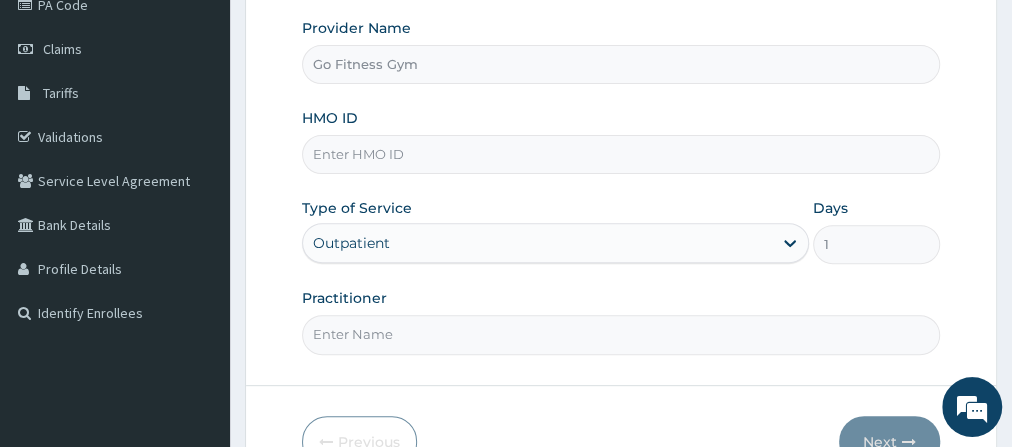 scroll, scrollTop: 0, scrollLeft: 0, axis: both 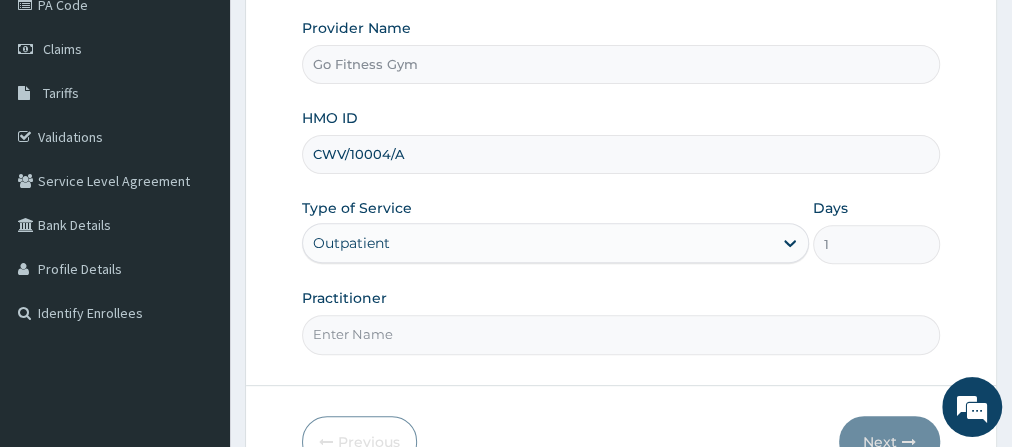 type on "CWV/10004/A" 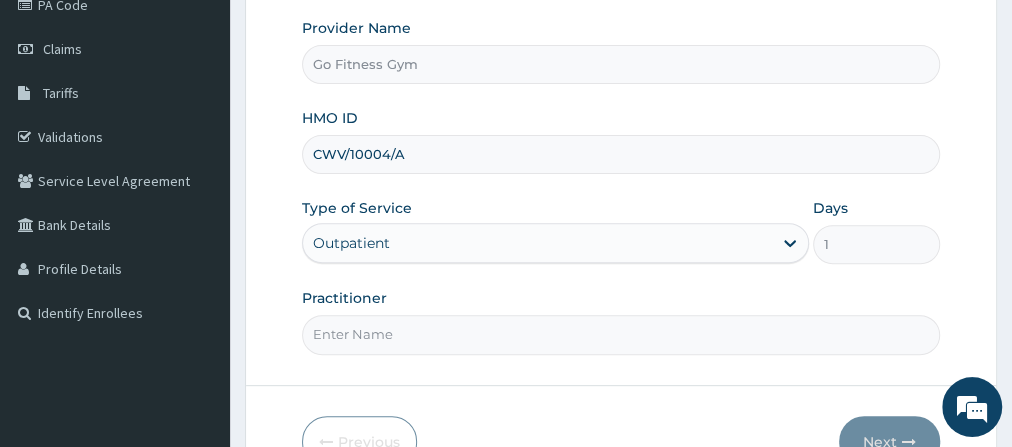 type on "Gofitness centre" 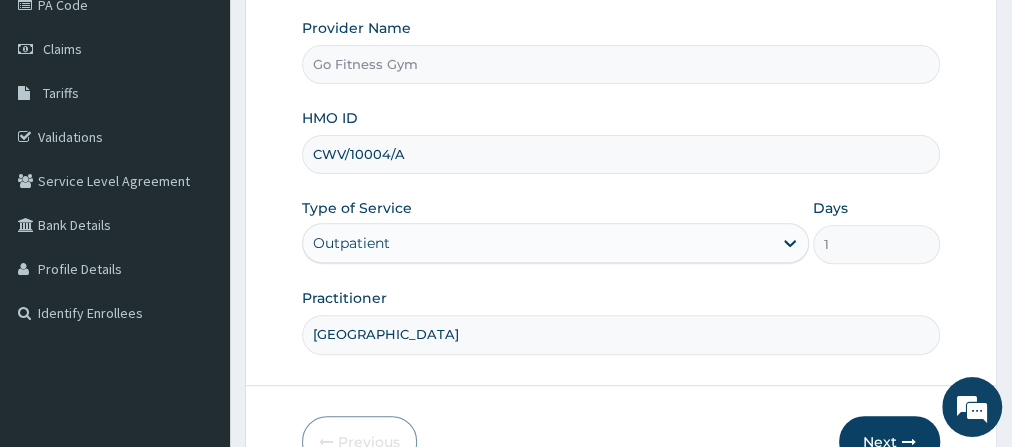 click on "Next" at bounding box center (889, 442) 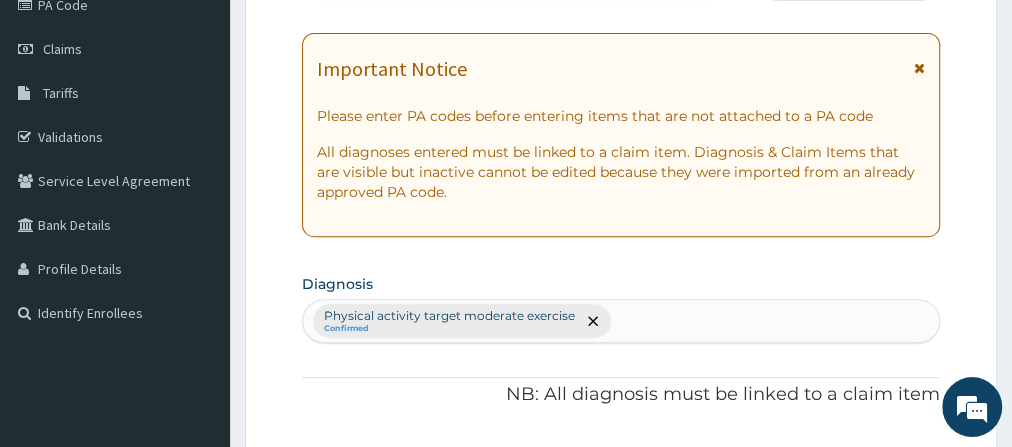 scroll, scrollTop: 0, scrollLeft: 0, axis: both 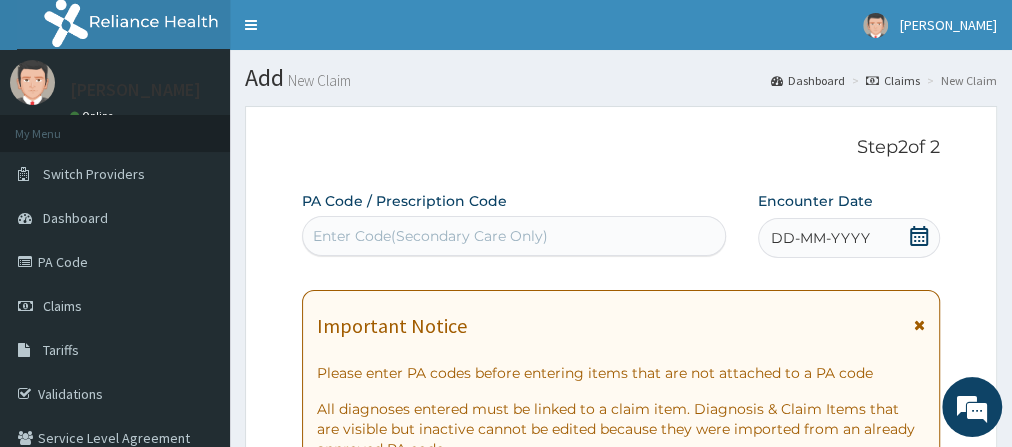 click on "Enter Code(Secondary Care Only)" at bounding box center (514, 236) 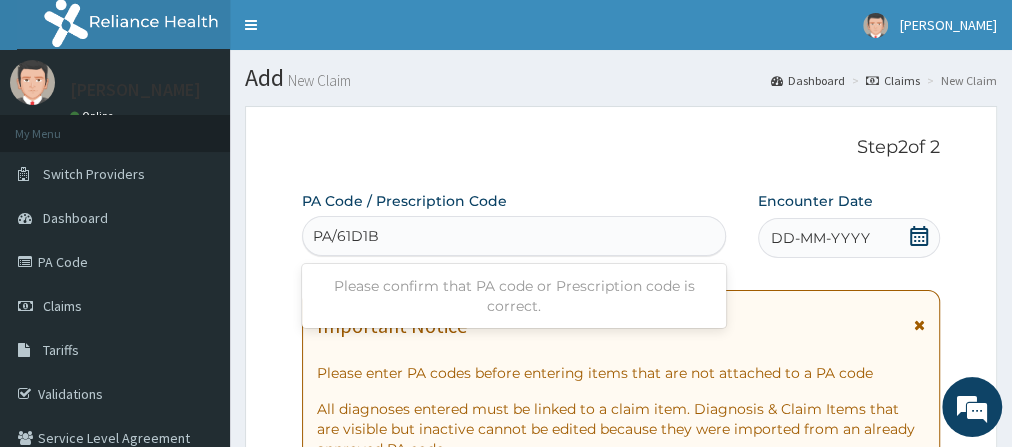 type on "PA/61D1BA" 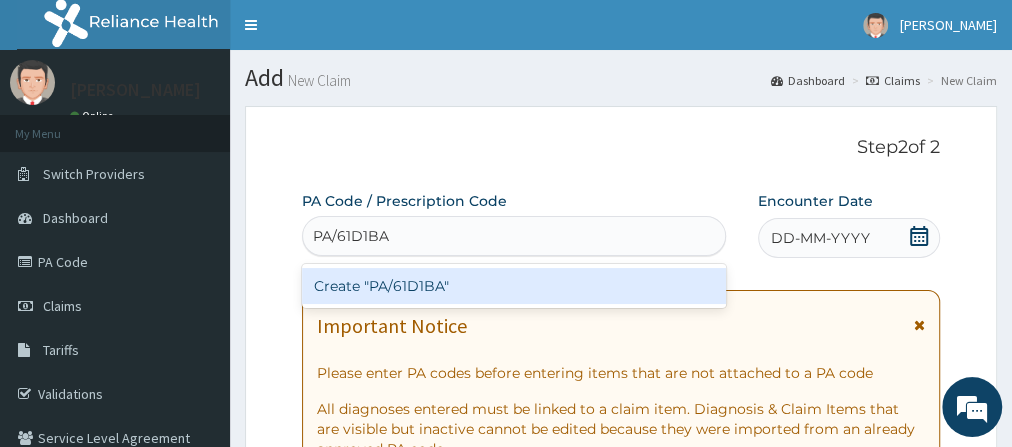 click on "Create "PA/61D1BA"" at bounding box center [514, 286] 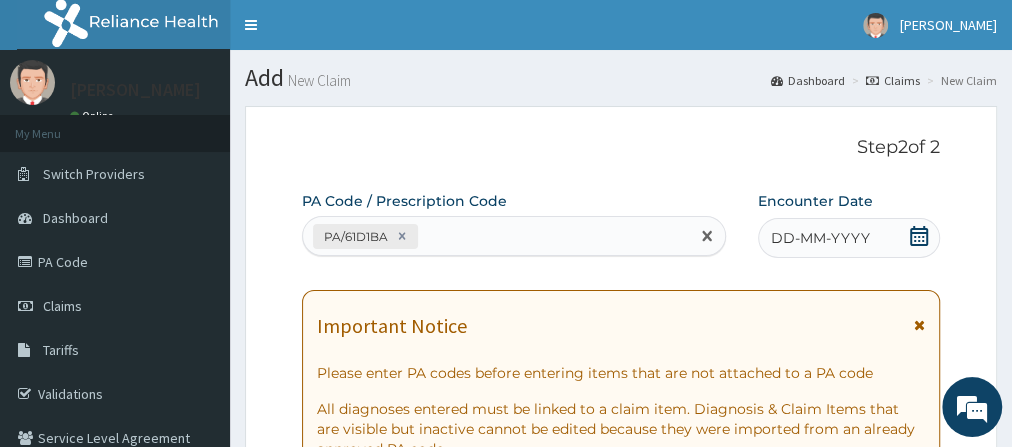click 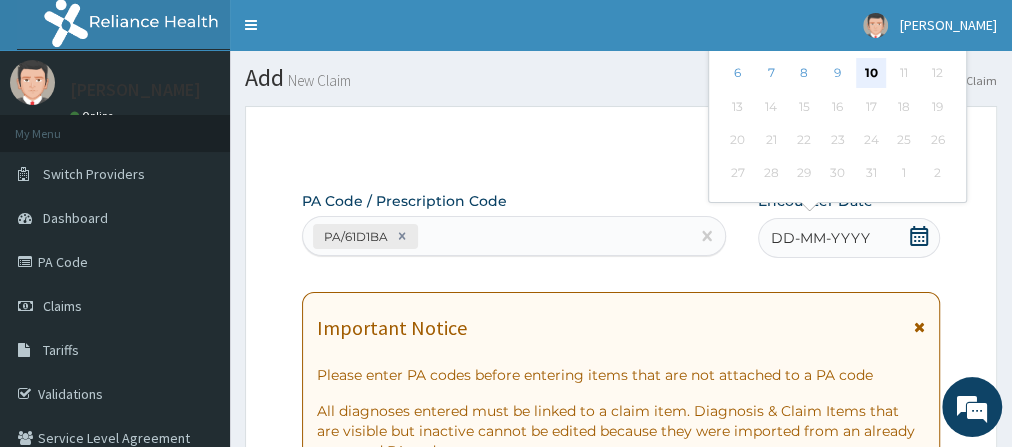 click on "10" at bounding box center [871, 74] 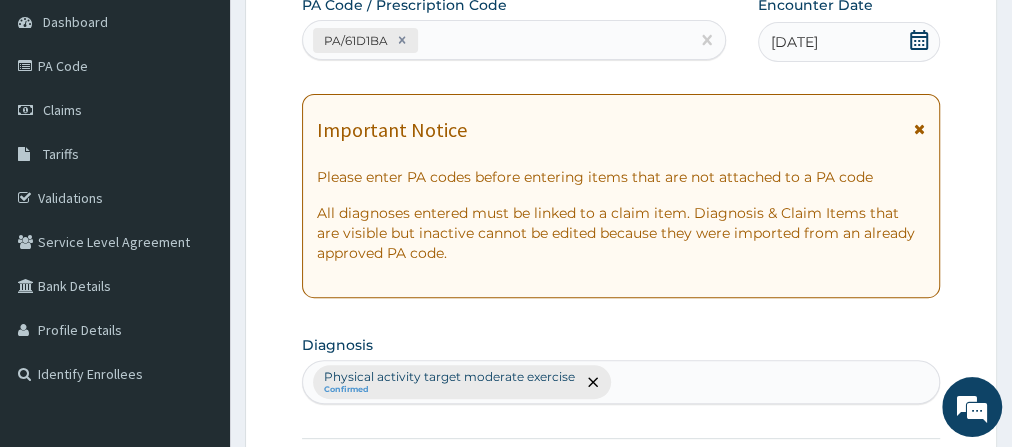 scroll, scrollTop: 690, scrollLeft: 0, axis: vertical 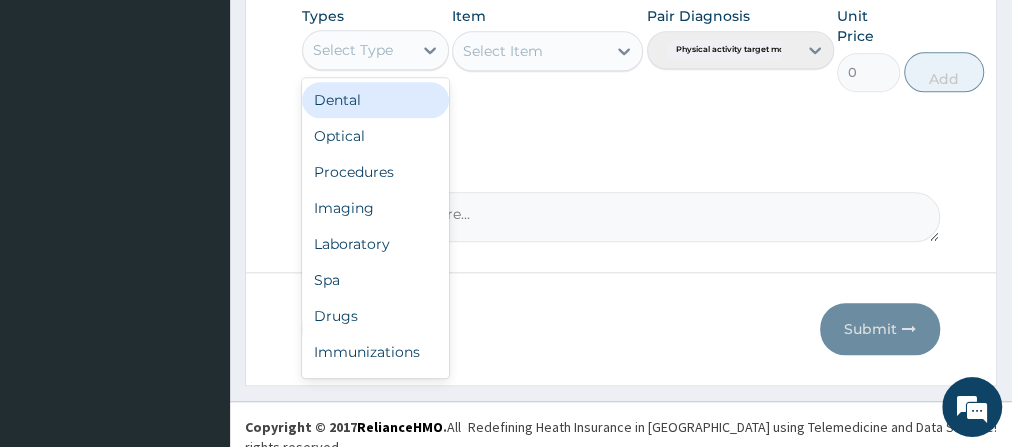 click on "Select Type" at bounding box center (357, 50) 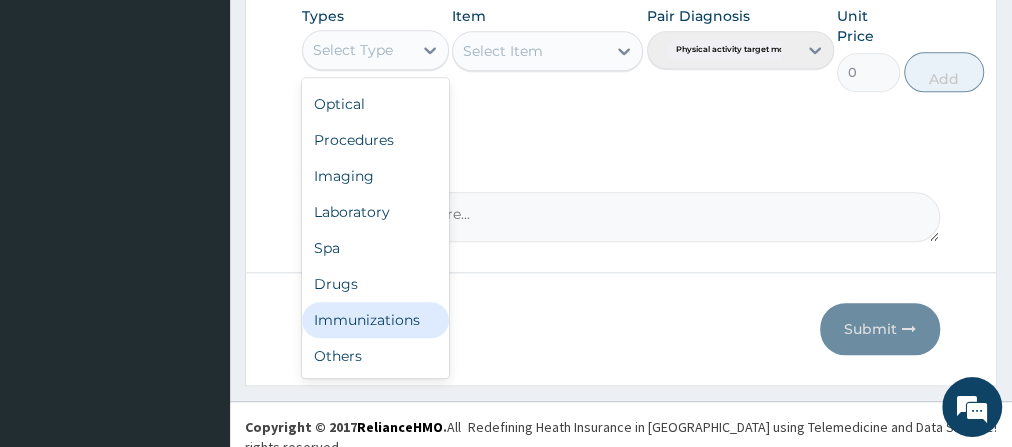 scroll, scrollTop: 67, scrollLeft: 0, axis: vertical 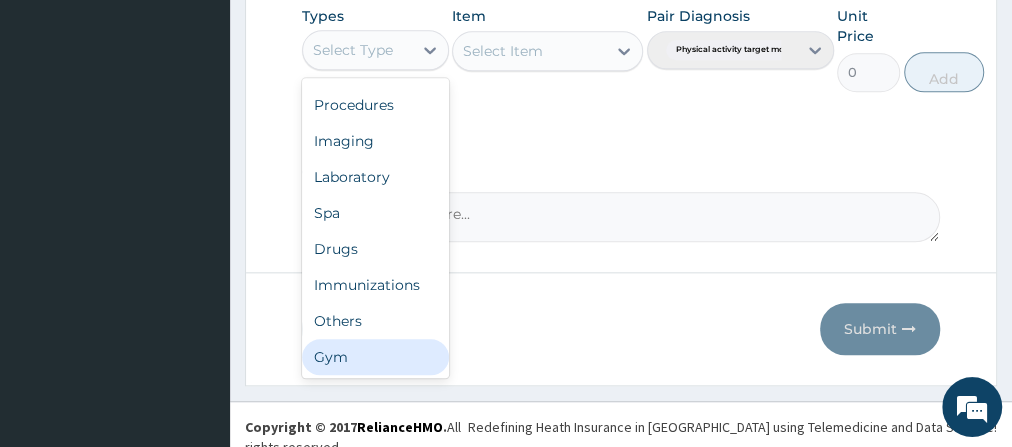 click on "Gym" at bounding box center [375, 357] 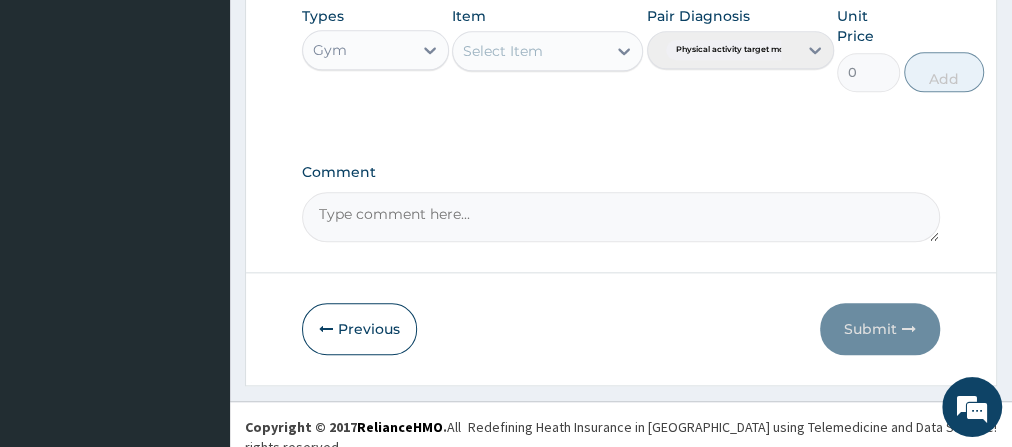 click on "Select Item" at bounding box center (529, 51) 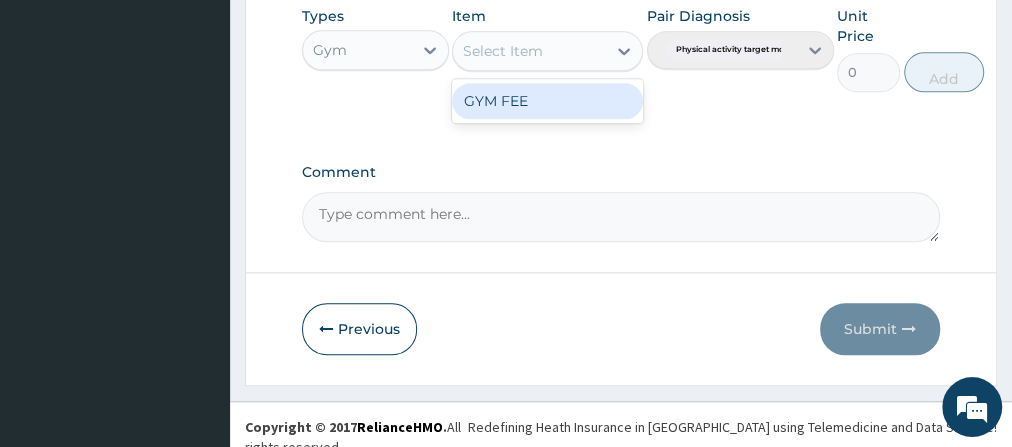 click on "GYM FEE" at bounding box center [547, 101] 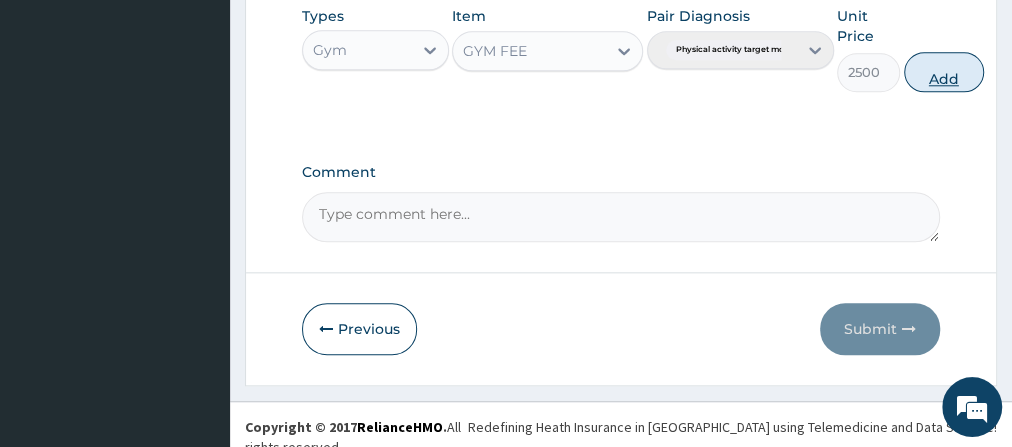 click on "Add" at bounding box center (944, 72) 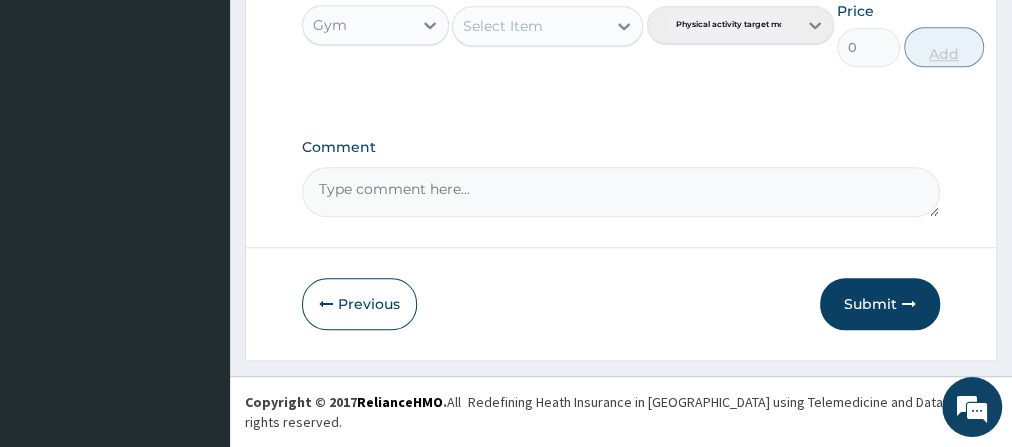 scroll, scrollTop: 625, scrollLeft: 0, axis: vertical 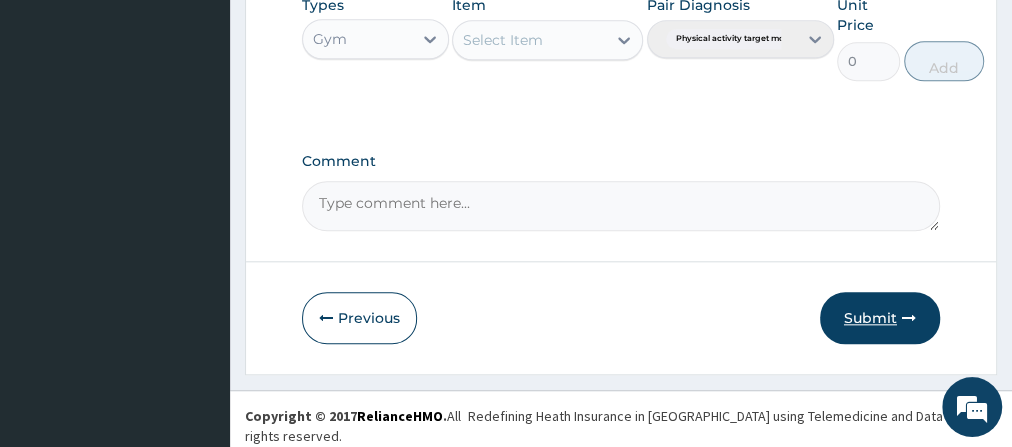 click on "Submit" at bounding box center [880, 318] 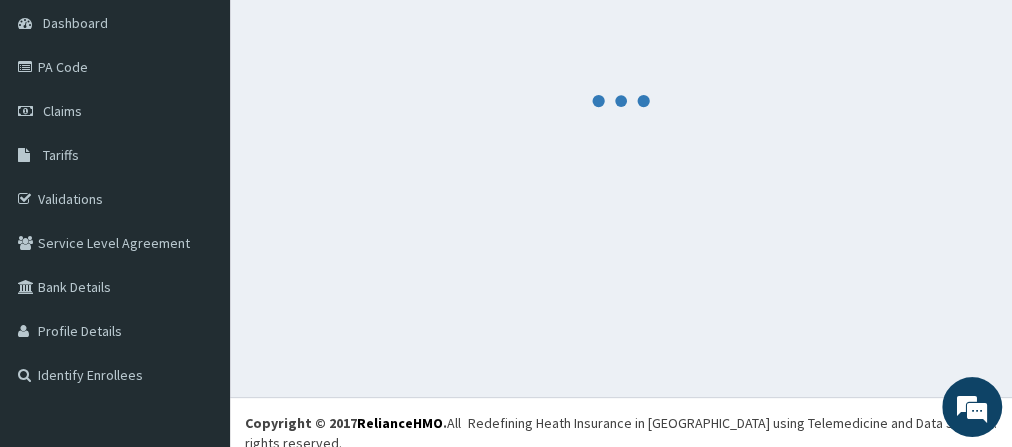 scroll, scrollTop: 946, scrollLeft: 0, axis: vertical 